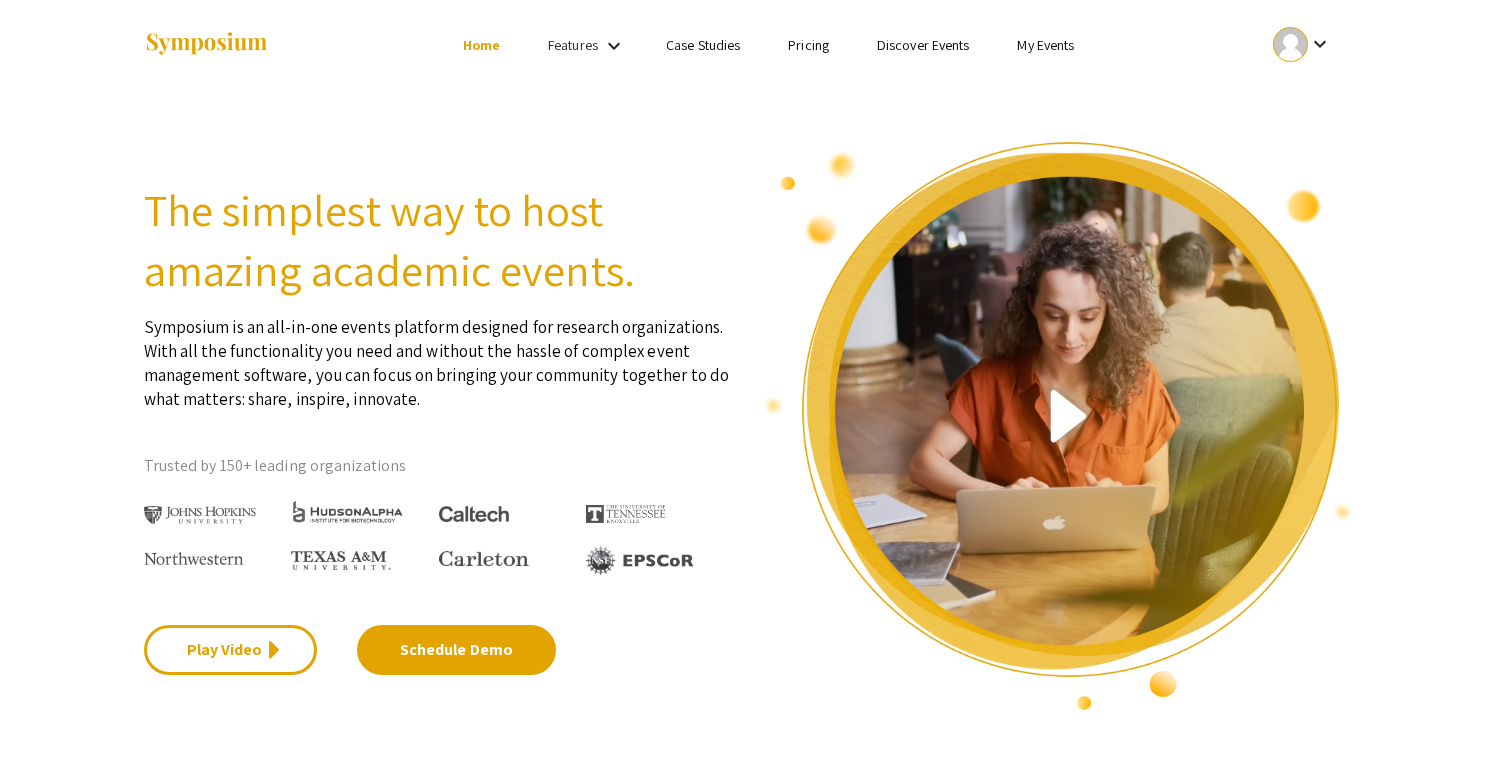 scroll, scrollTop: 0, scrollLeft: 0, axis: both 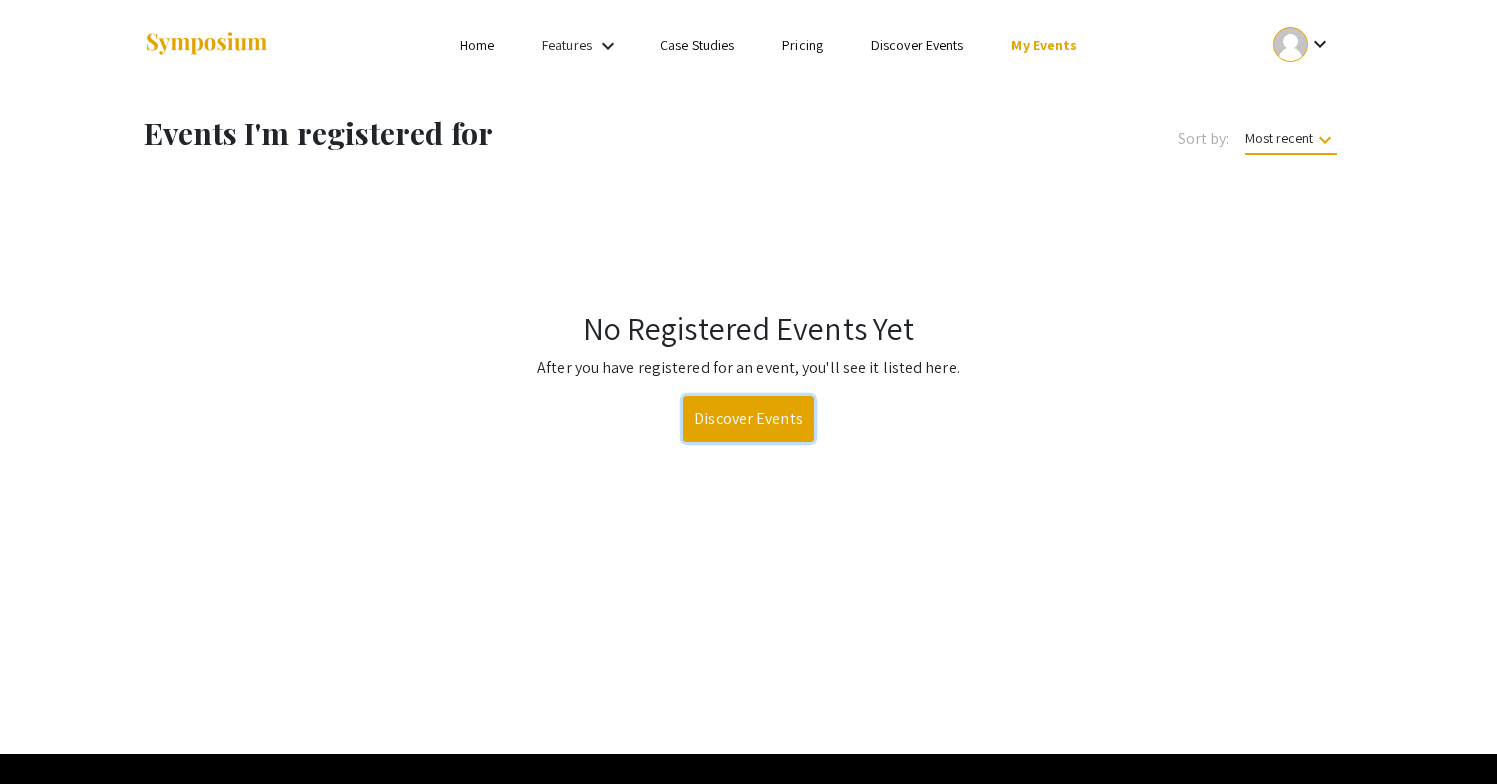 click on "Discover Events" 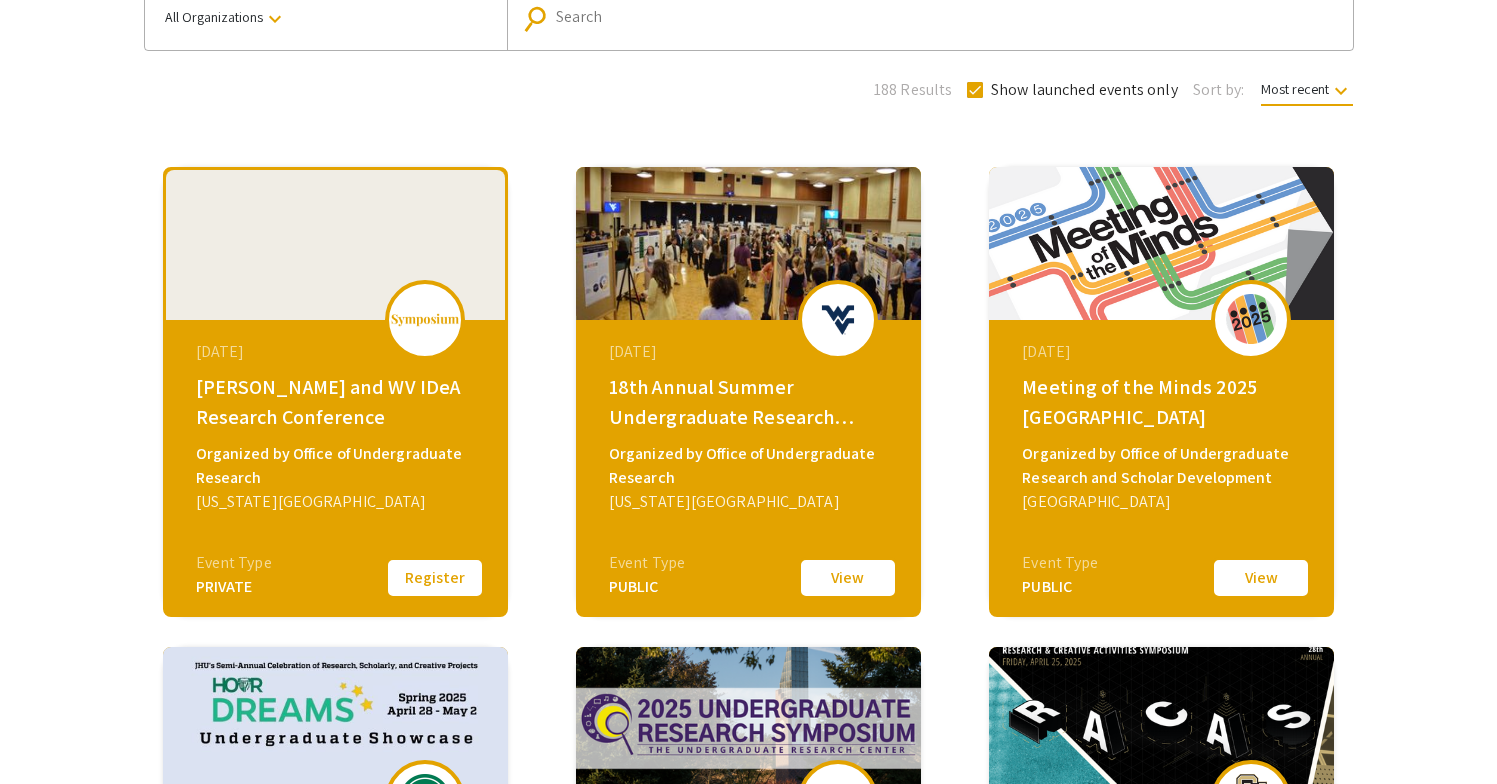 scroll, scrollTop: 190, scrollLeft: 0, axis: vertical 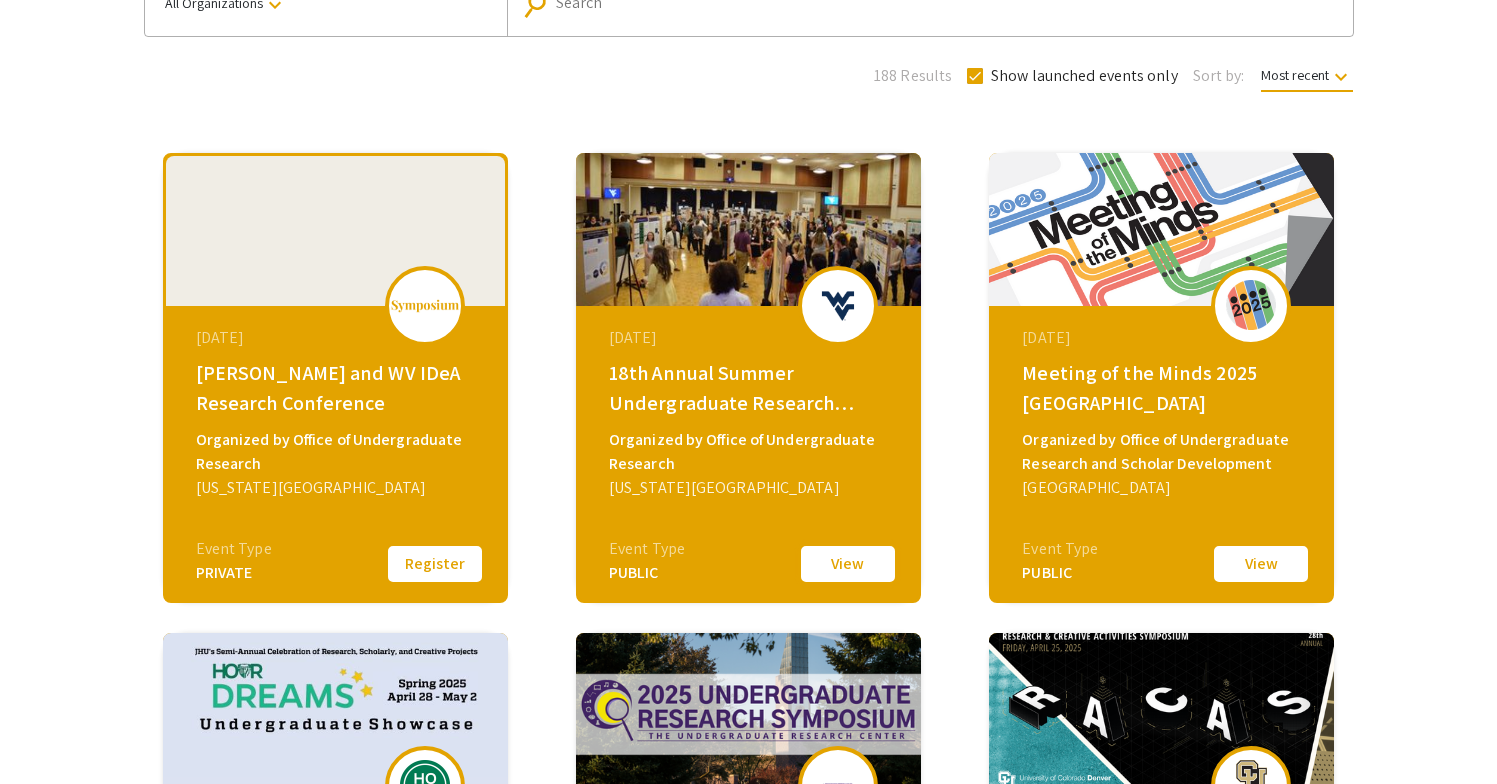 click on "View" 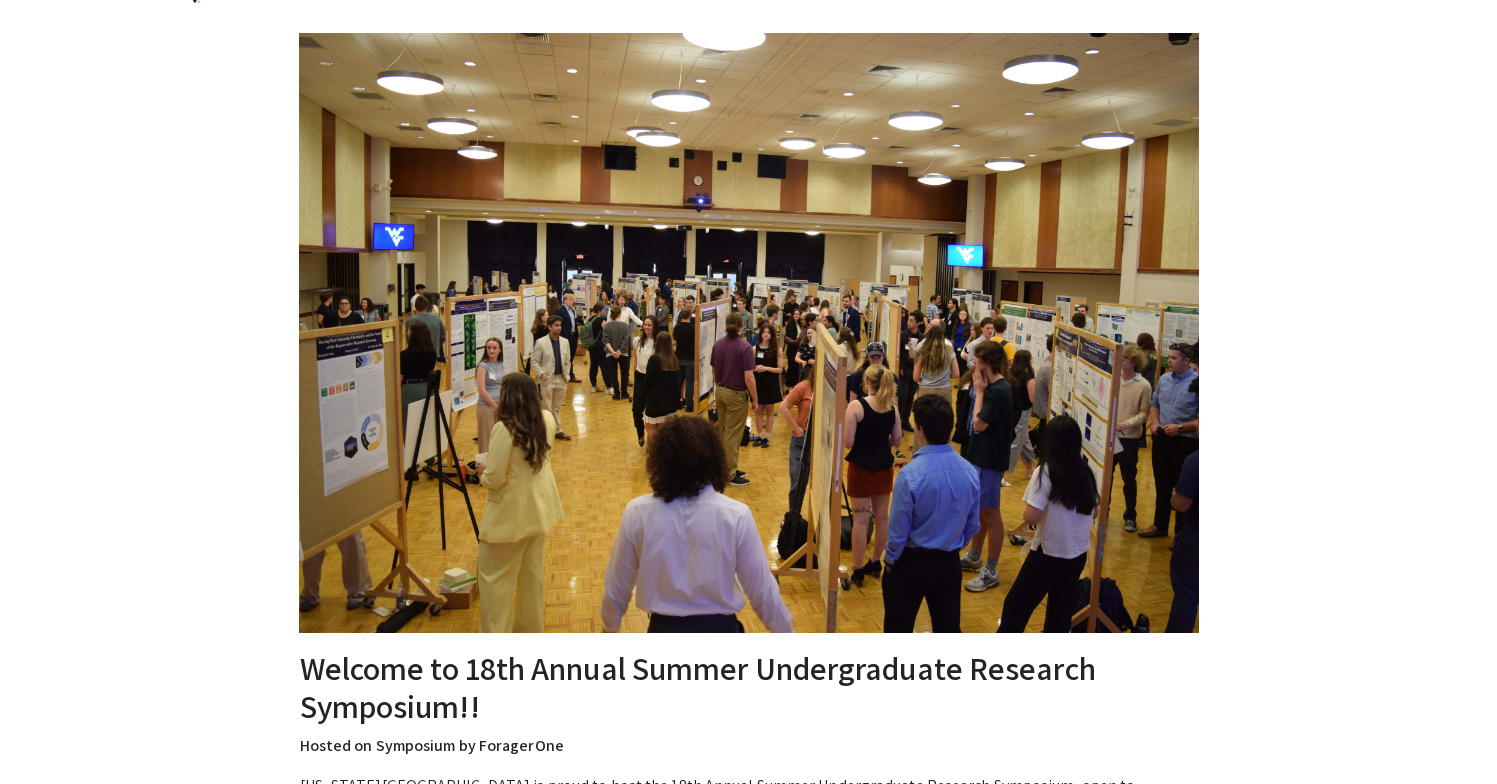 scroll, scrollTop: 0, scrollLeft: 0, axis: both 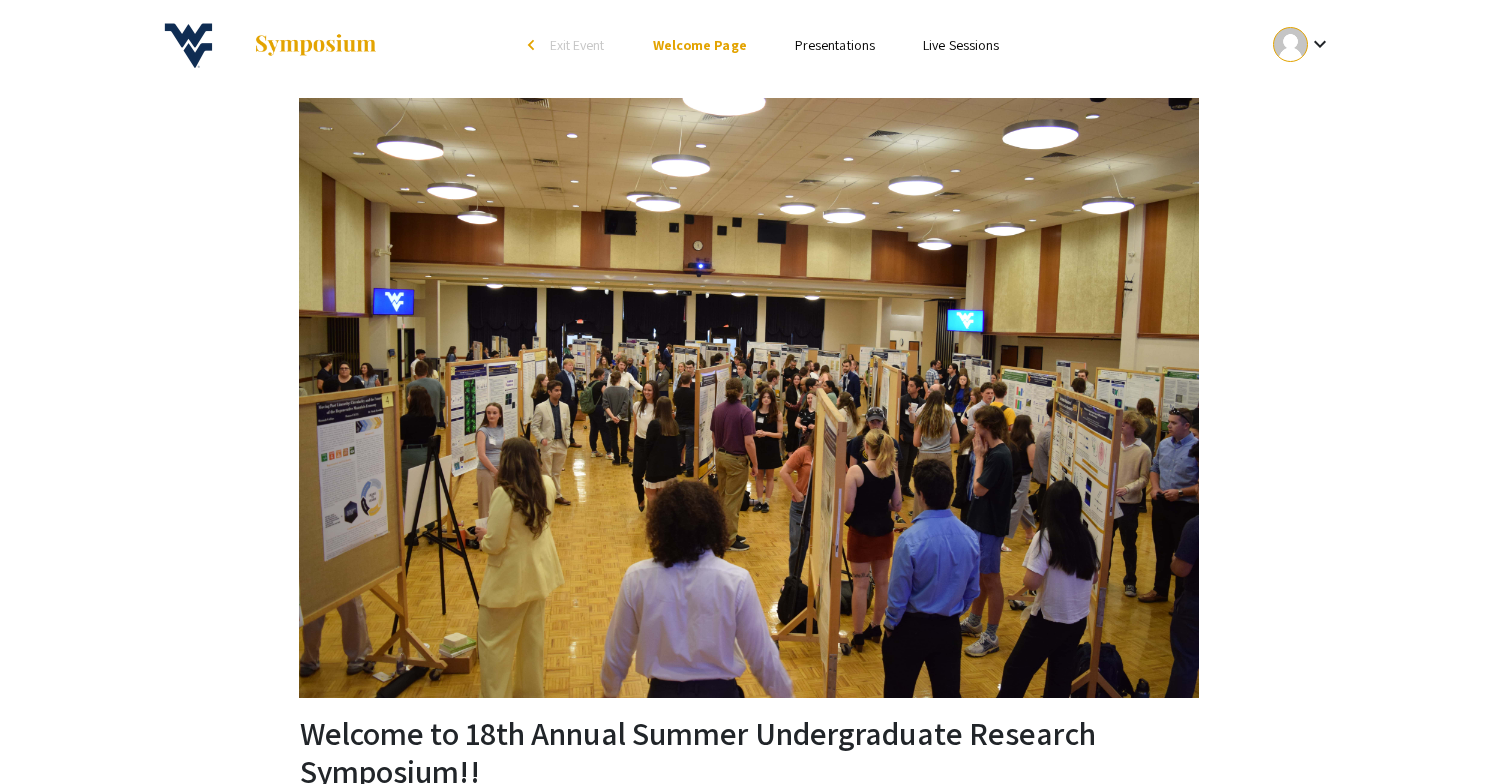 click on "Exit Event" at bounding box center (577, 45) 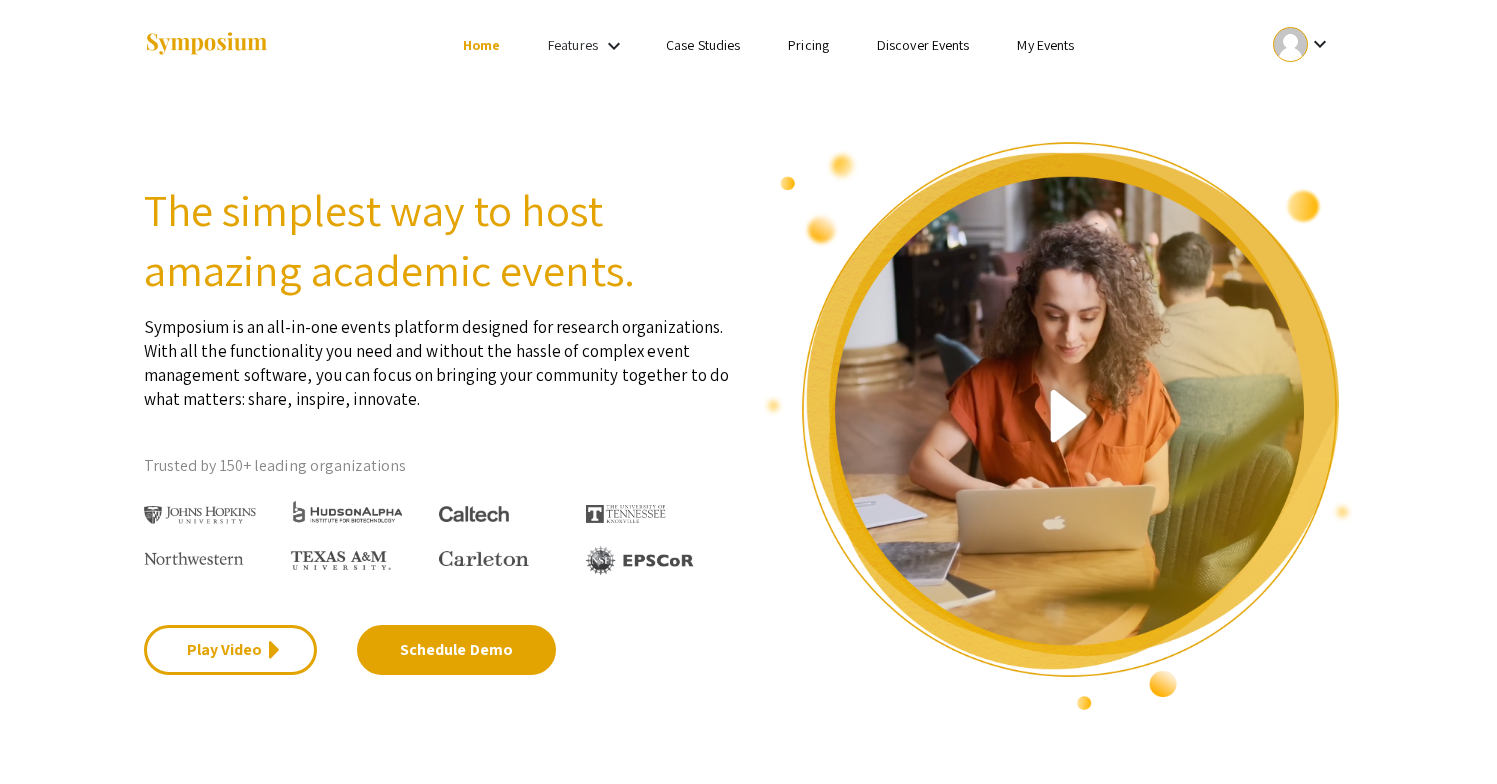 click on "My Events" at bounding box center [1045, 45] 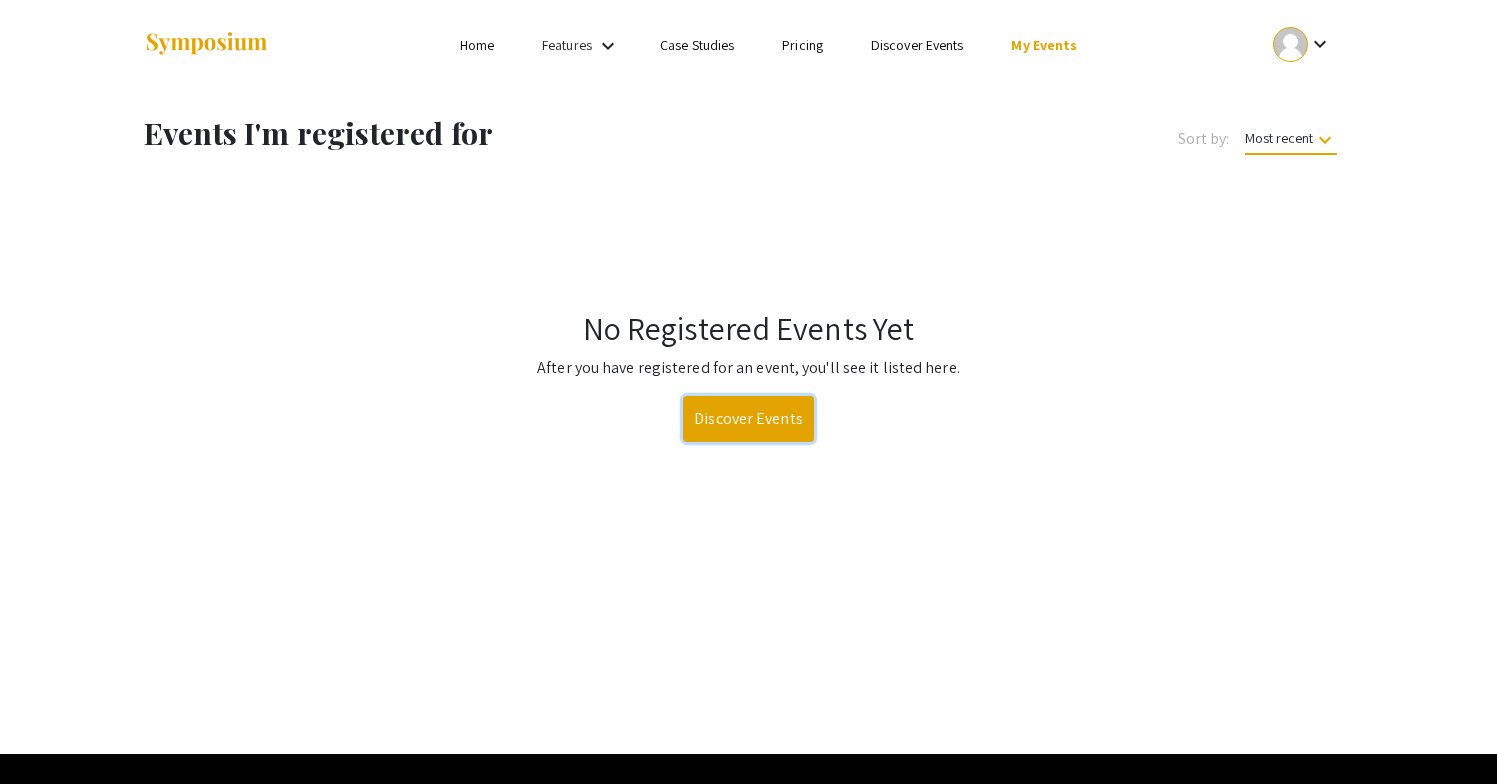 click on "Discover Events" 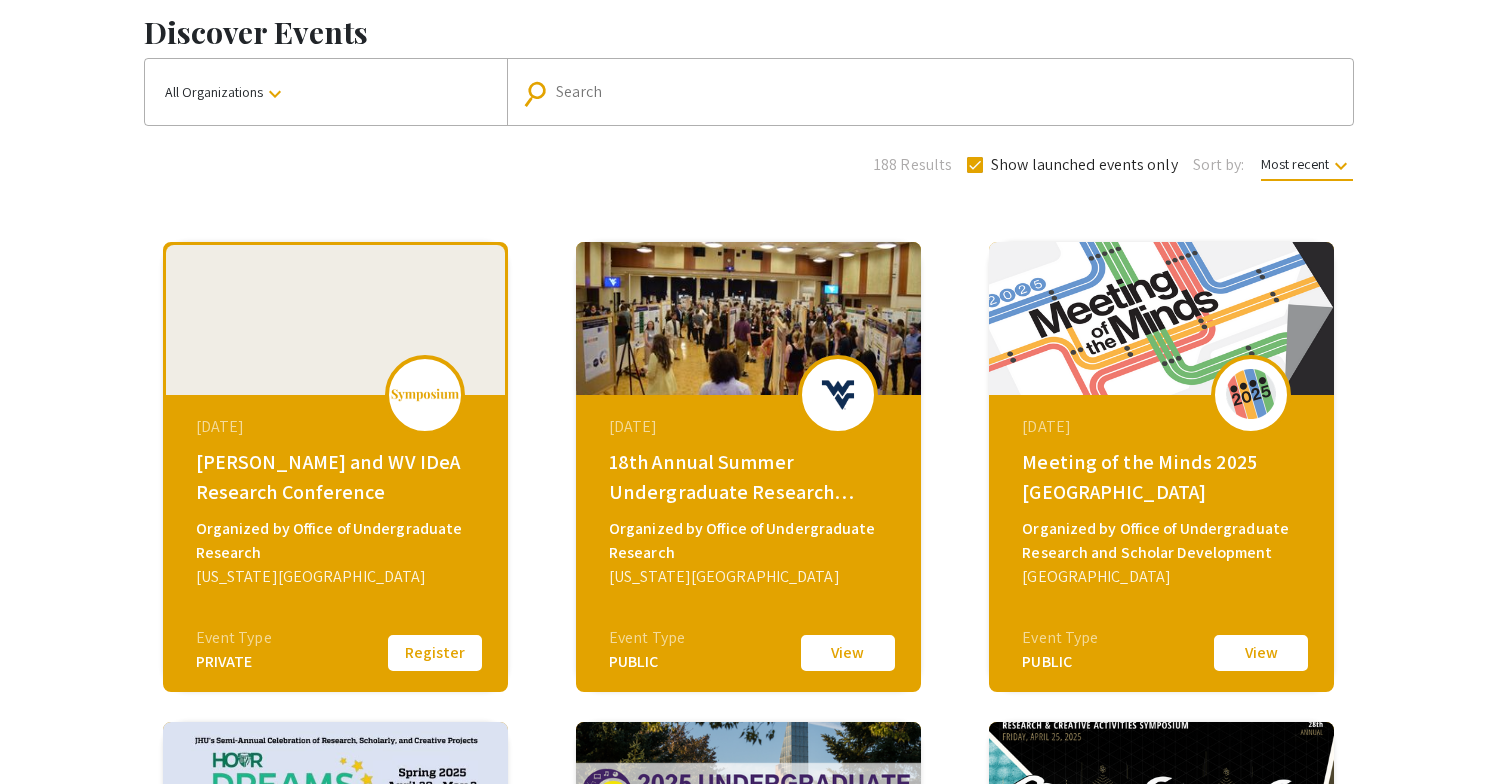 scroll, scrollTop: 125, scrollLeft: 0, axis: vertical 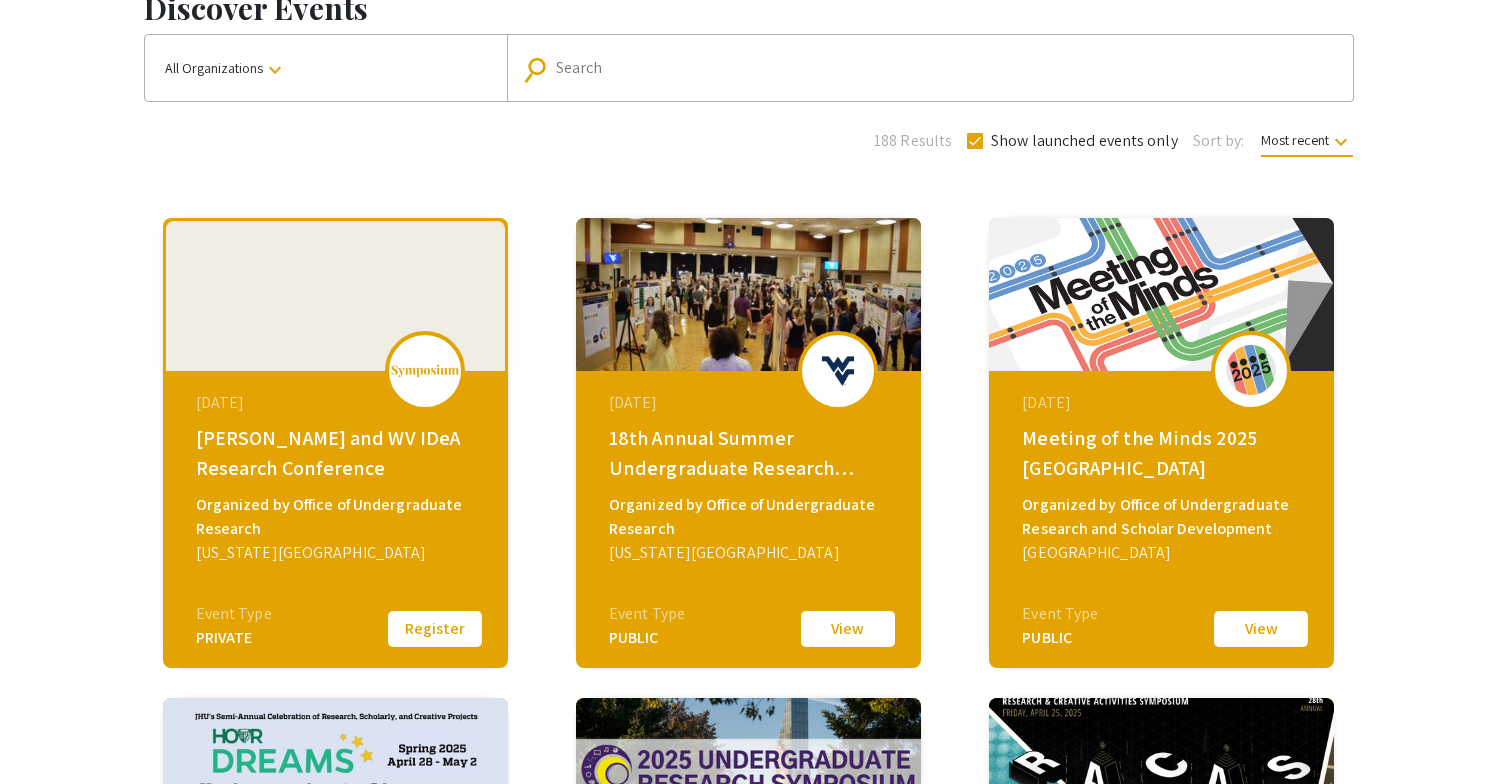 click on "View" 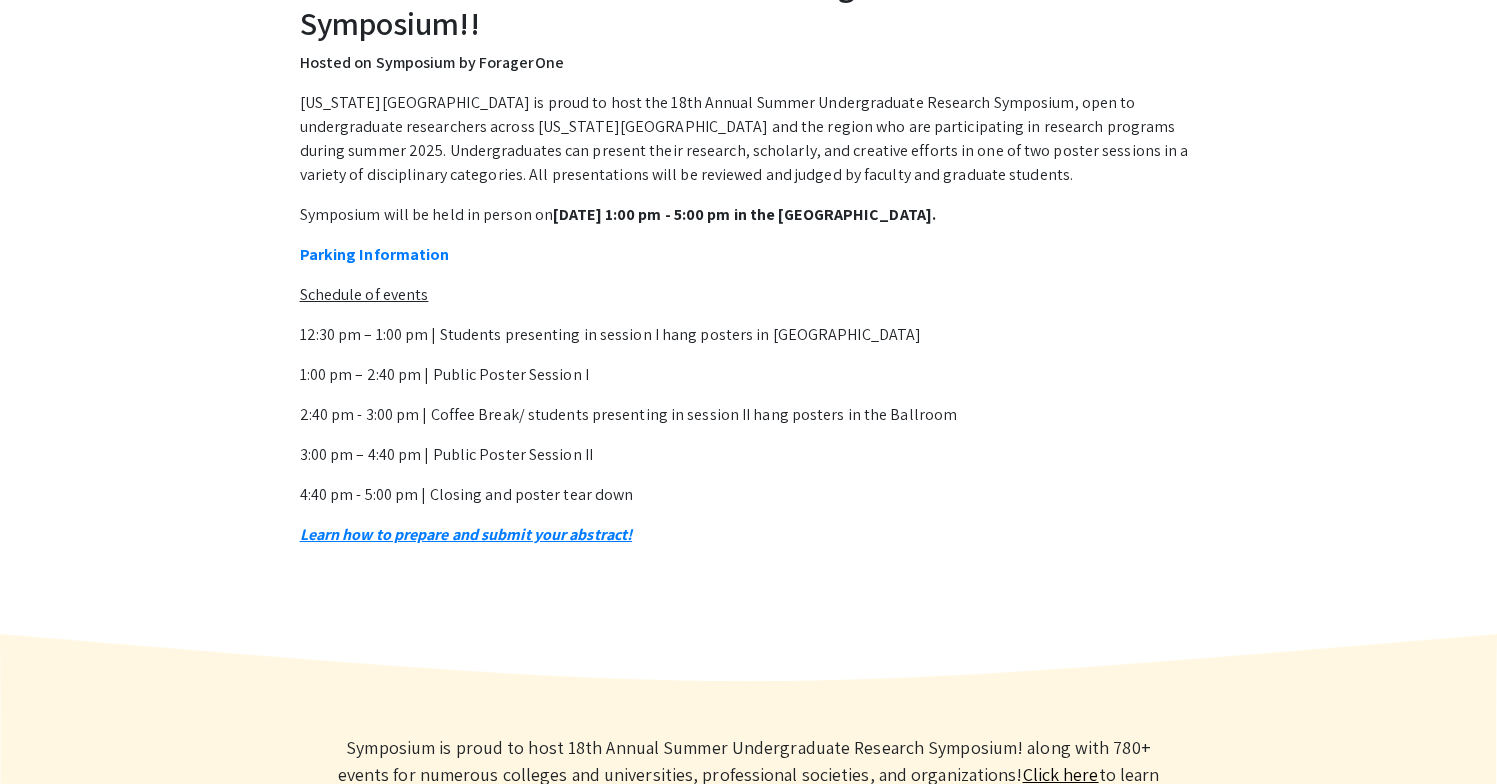 scroll, scrollTop: 928, scrollLeft: 0, axis: vertical 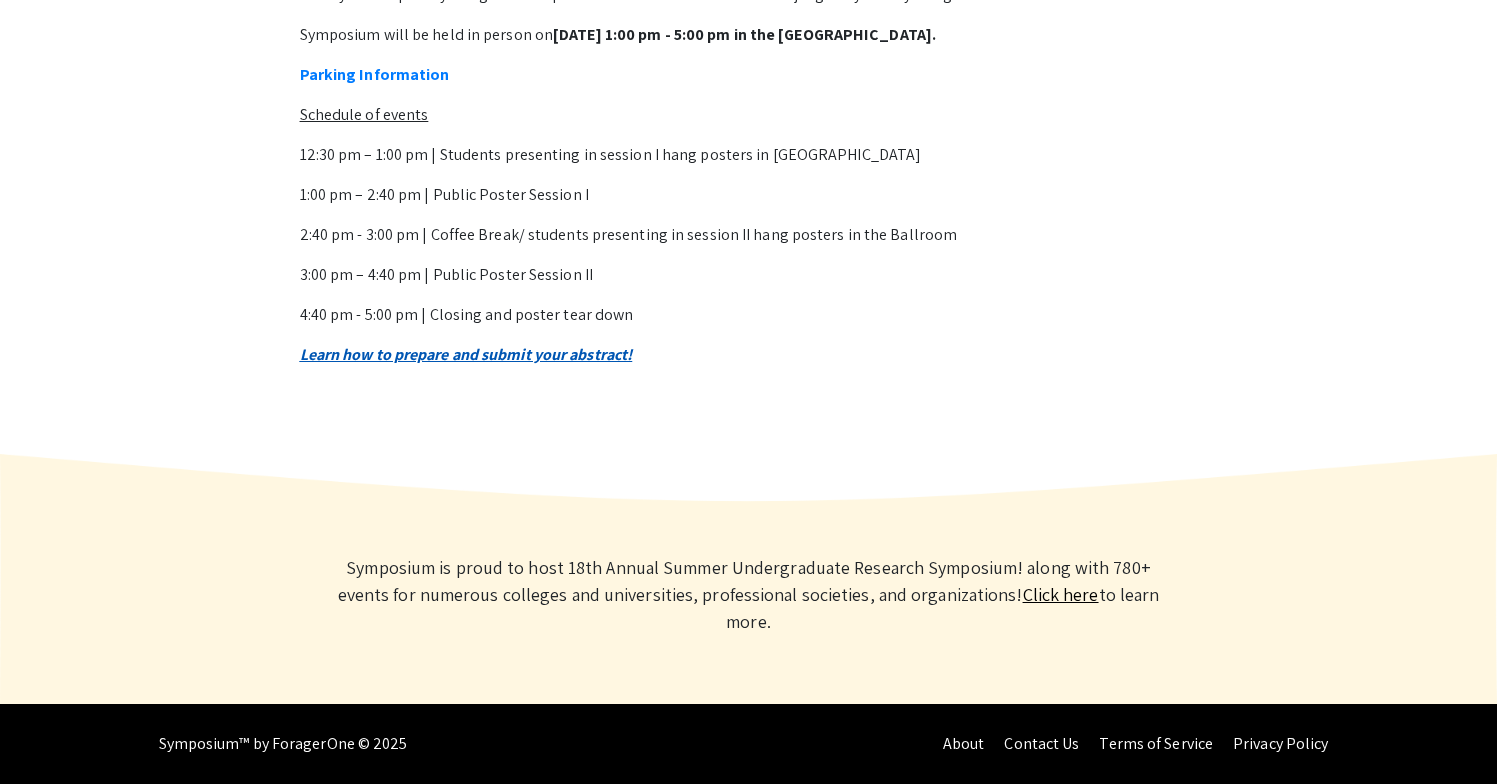 click on "Learn how to prepare and submit your abstract!" 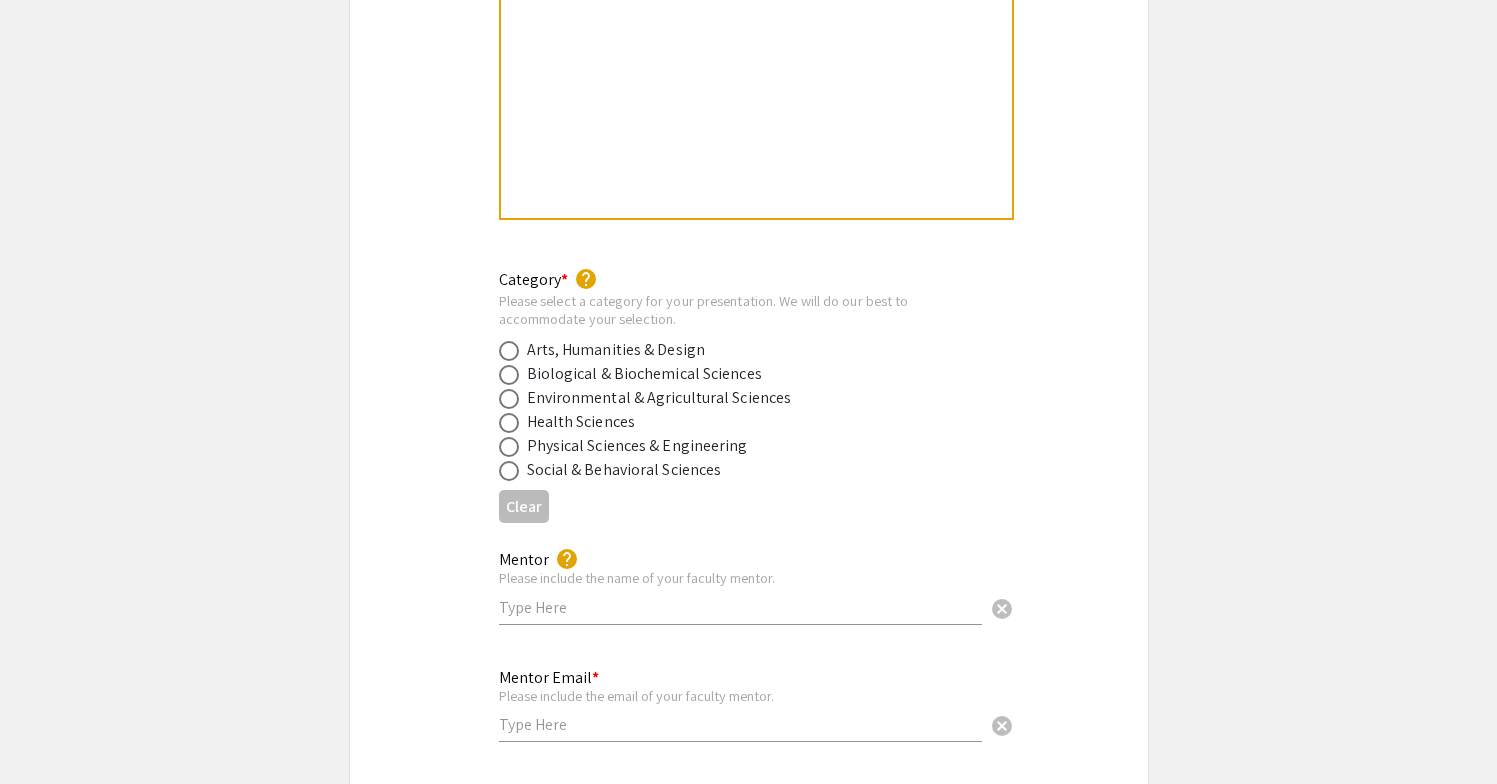 scroll, scrollTop: 2531, scrollLeft: 0, axis: vertical 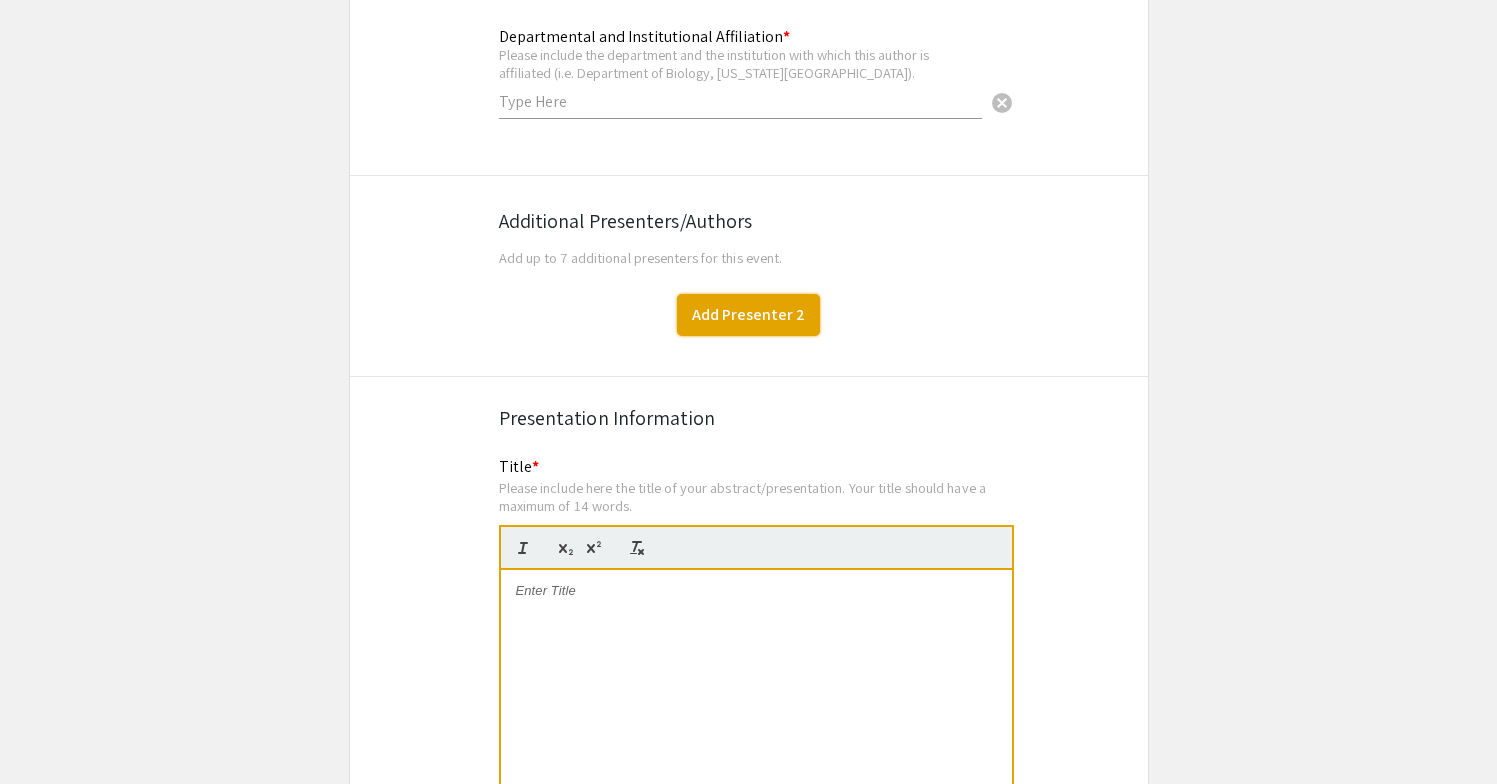 click on "Add Presenter 2" 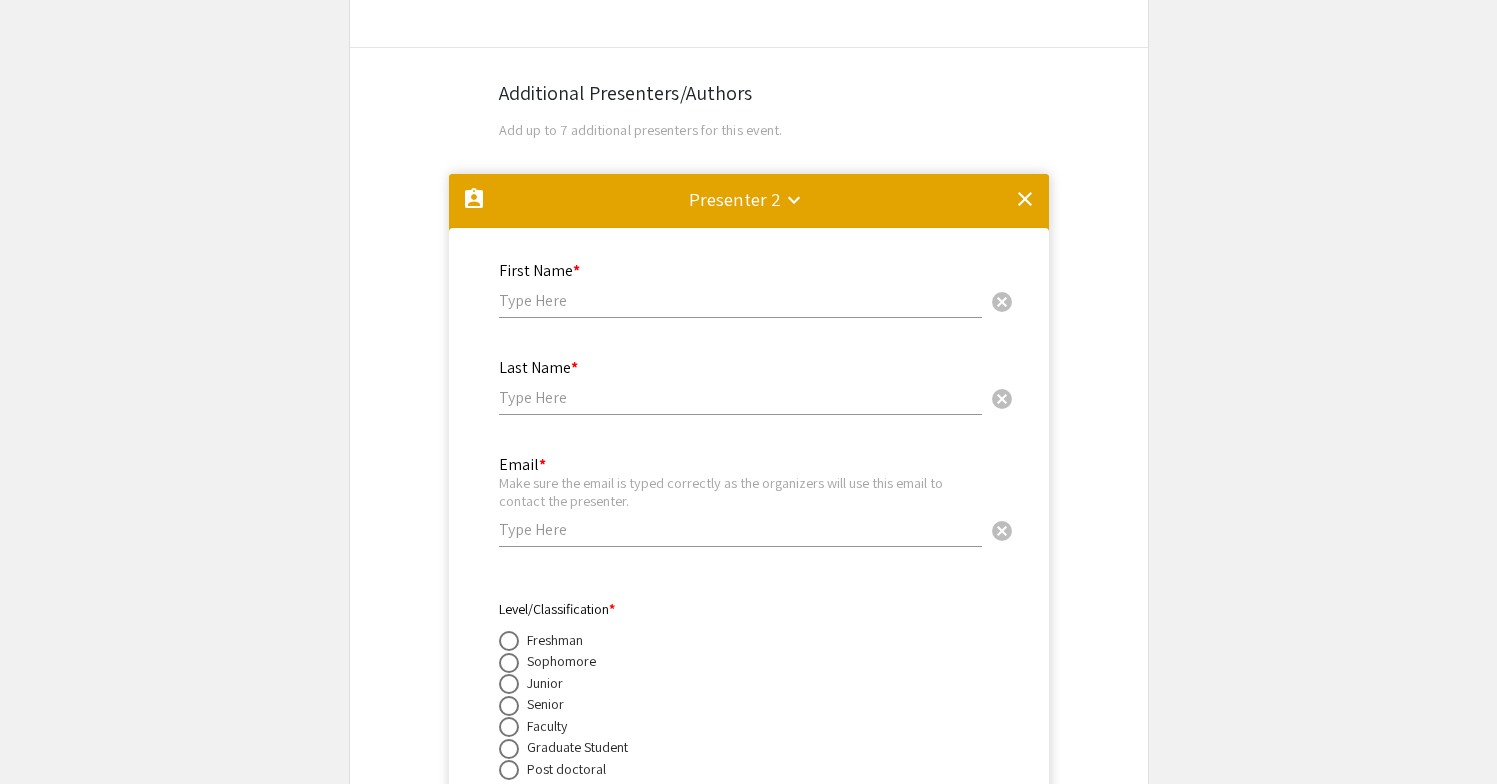 scroll, scrollTop: 1472, scrollLeft: 0, axis: vertical 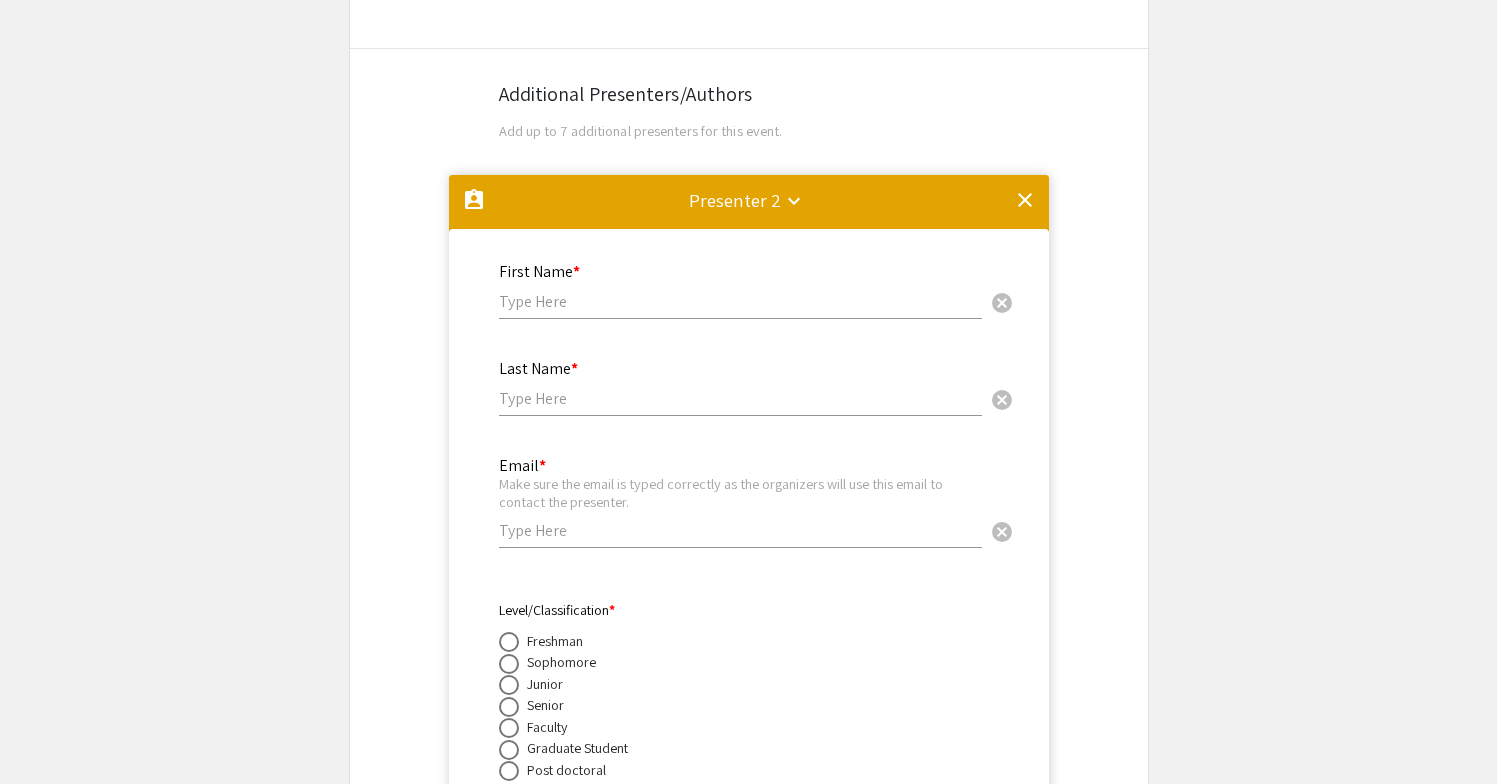 click on "clear" at bounding box center [1025, 200] 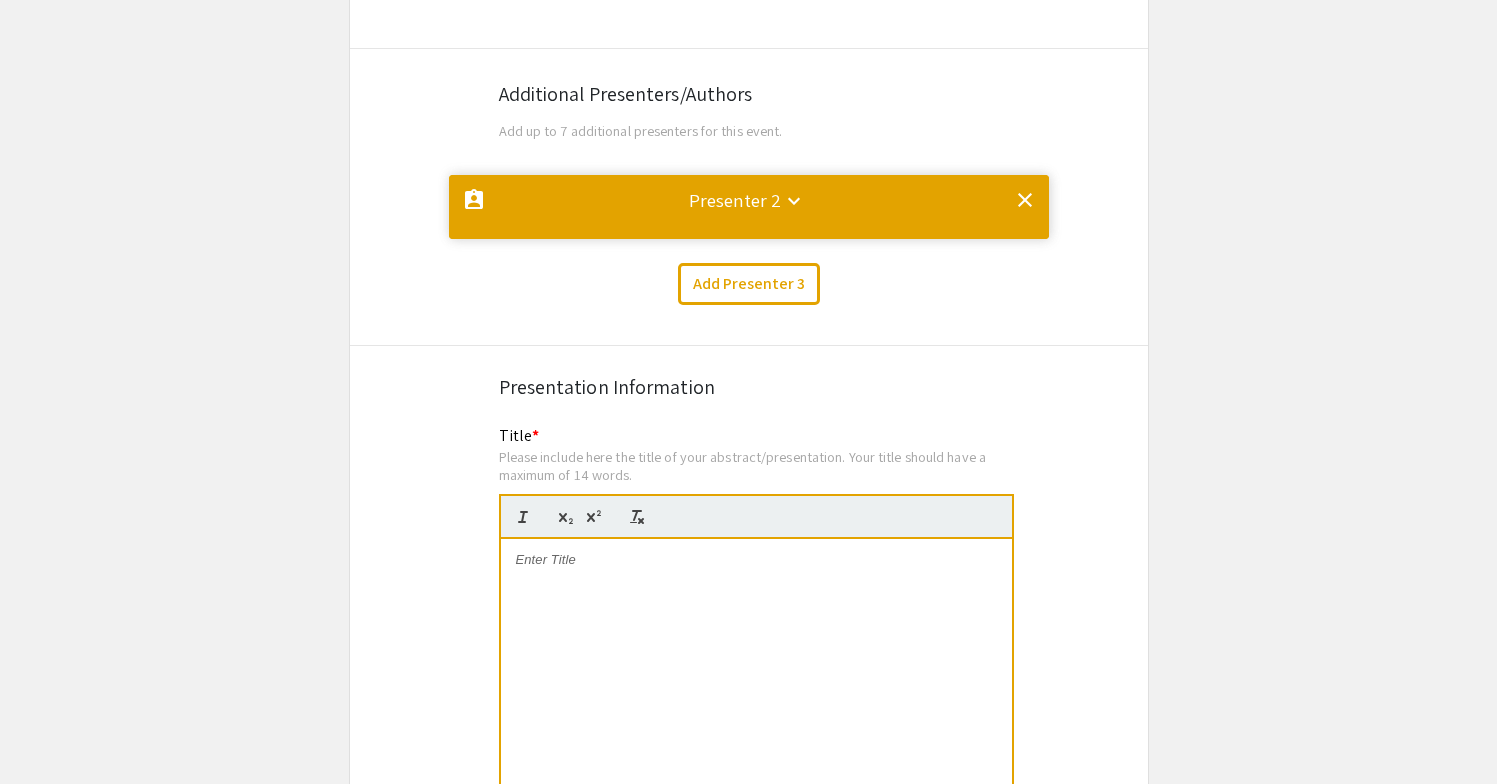 scroll, scrollTop: 0, scrollLeft: 0, axis: both 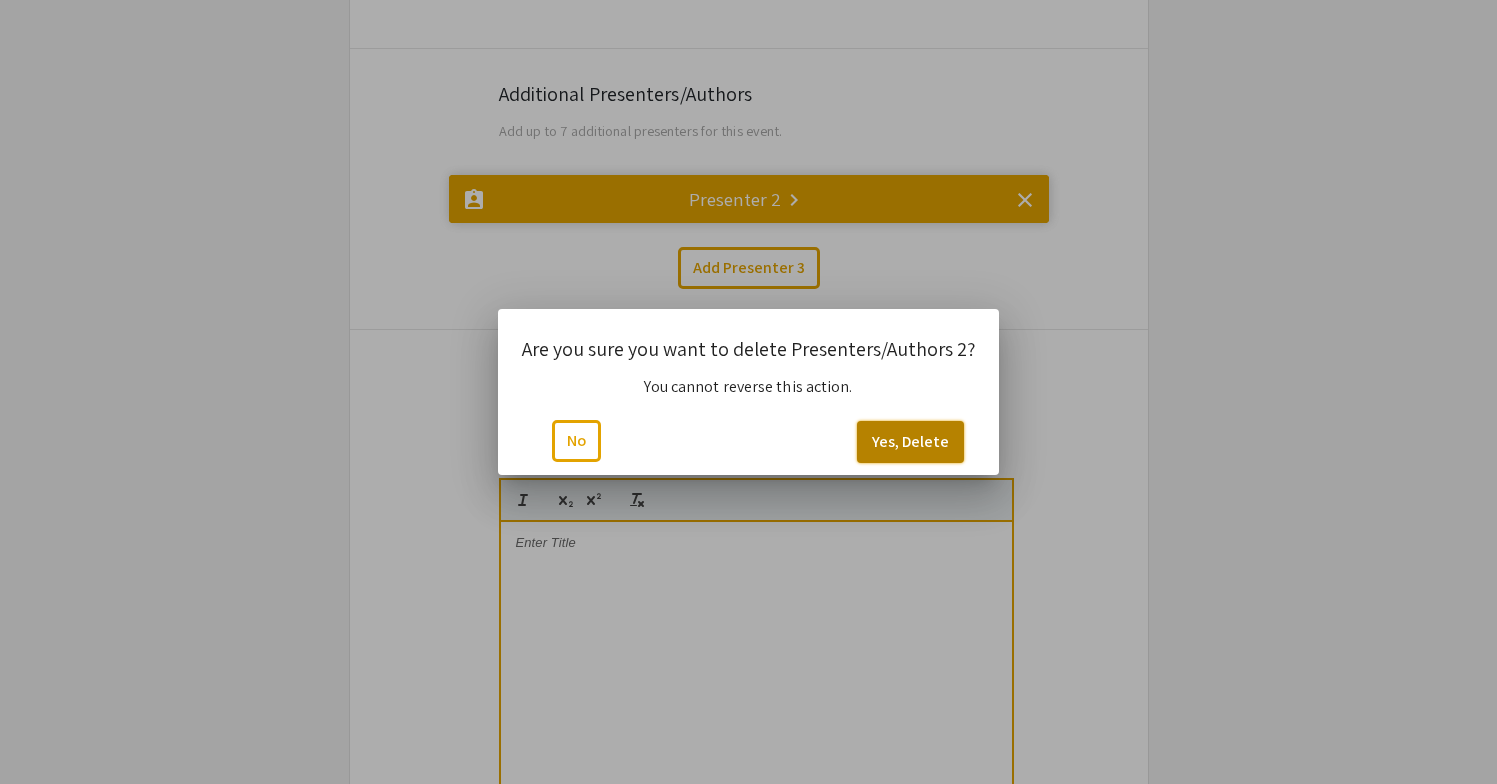 click on "Yes, Delete" 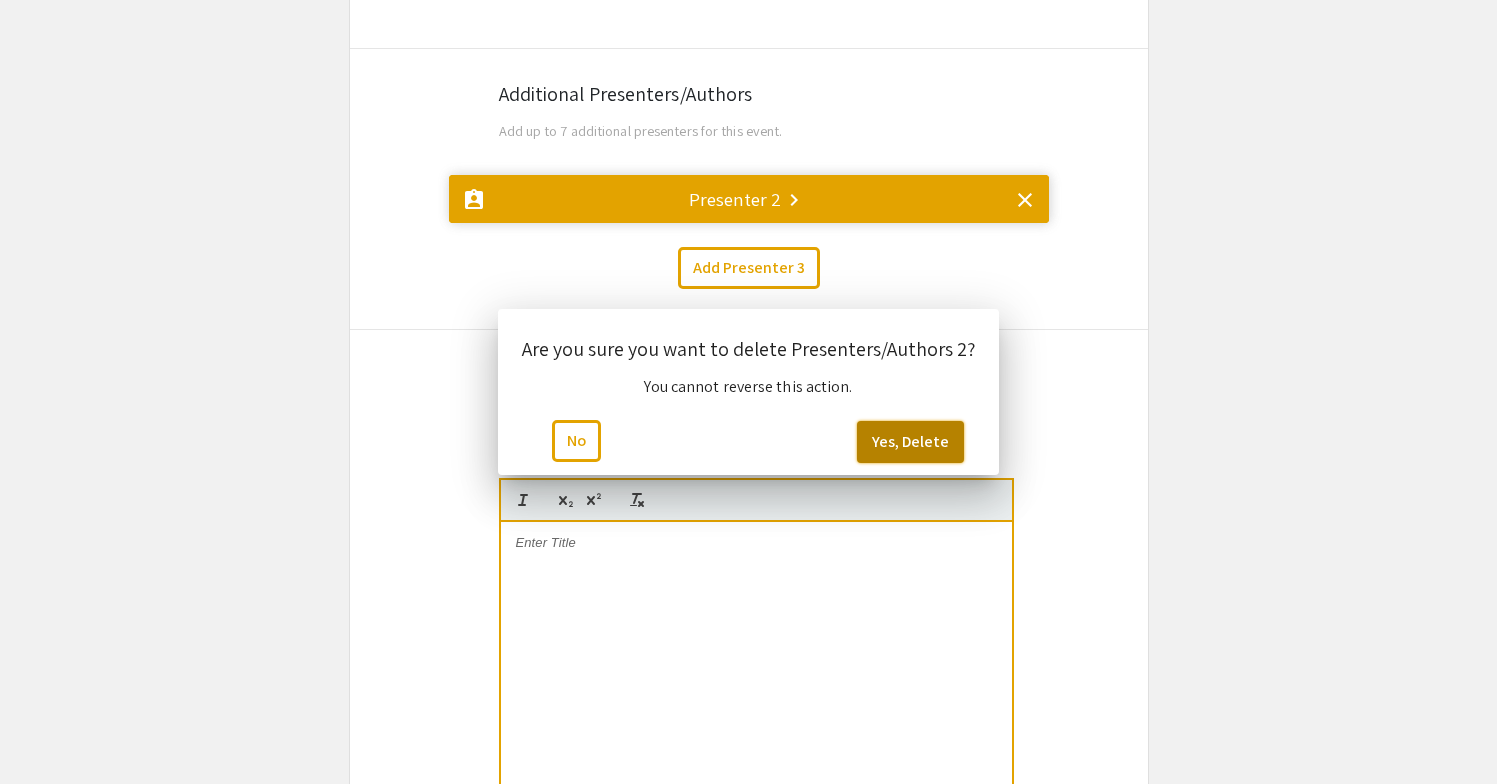 scroll, scrollTop: 1472, scrollLeft: 0, axis: vertical 